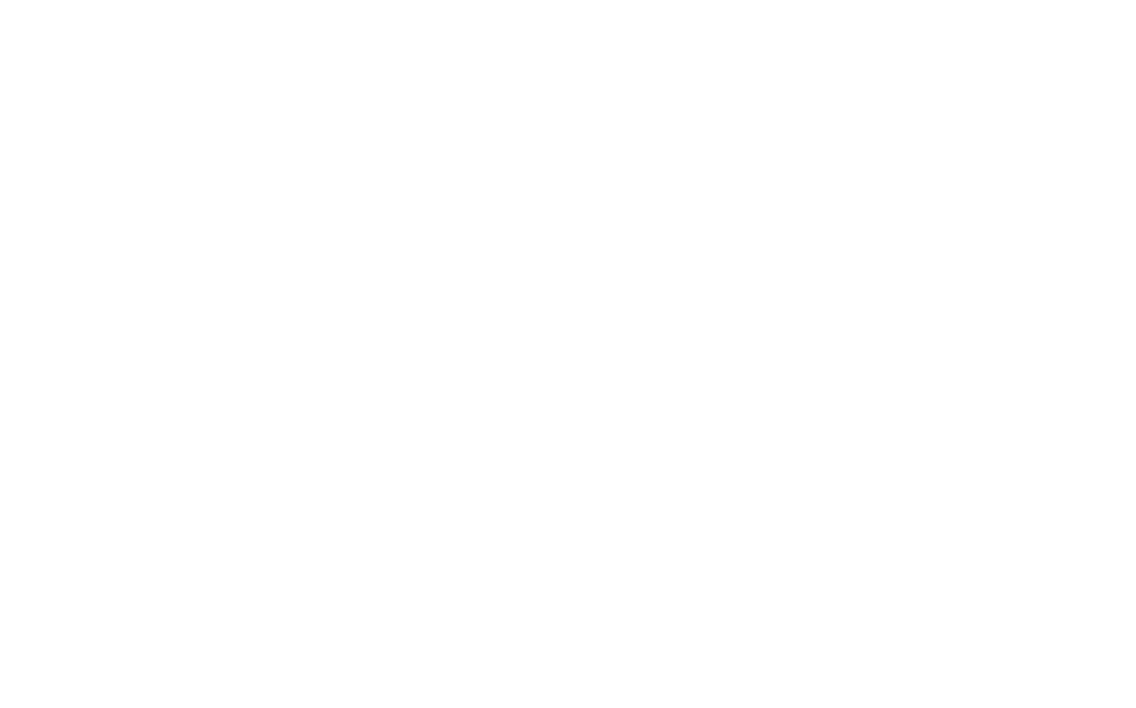 scroll, scrollTop: 0, scrollLeft: 0, axis: both 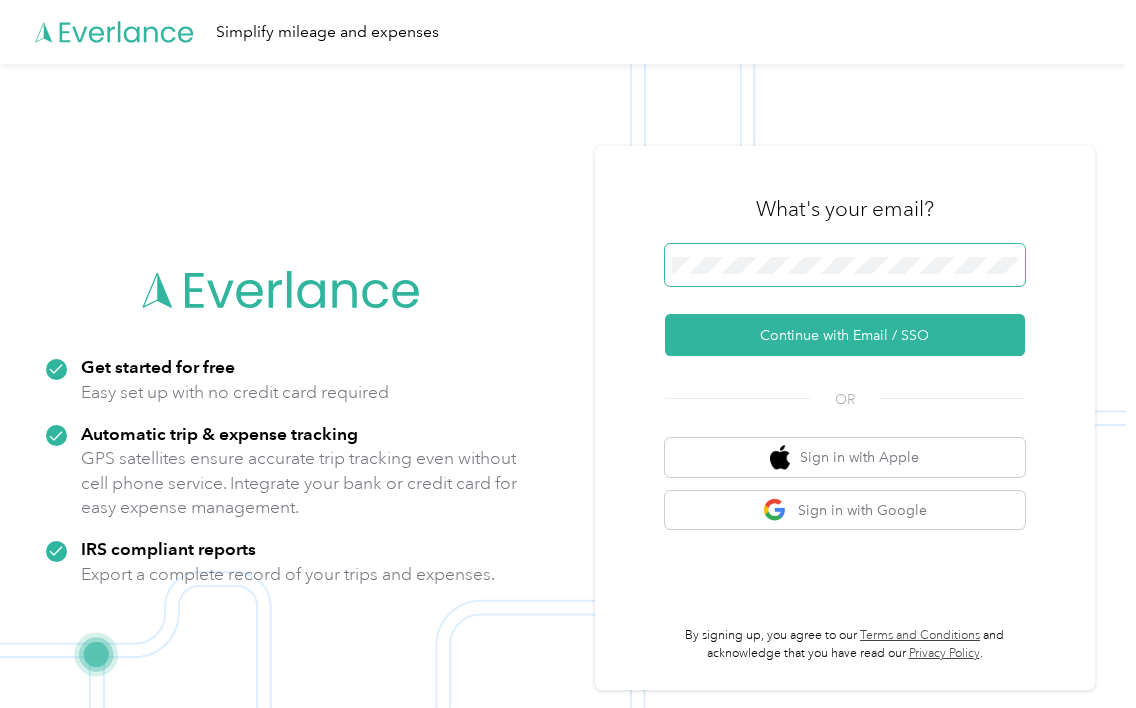 click at bounding box center [845, 265] 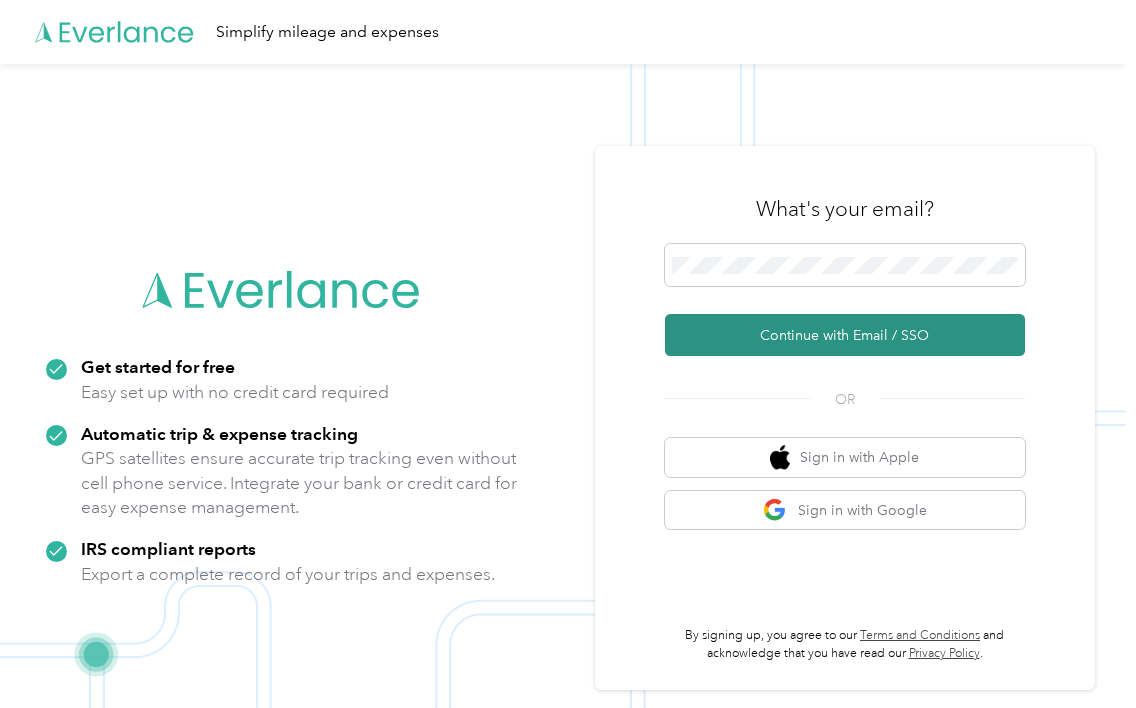 click on "Continue with Email / SSO" at bounding box center (845, 335) 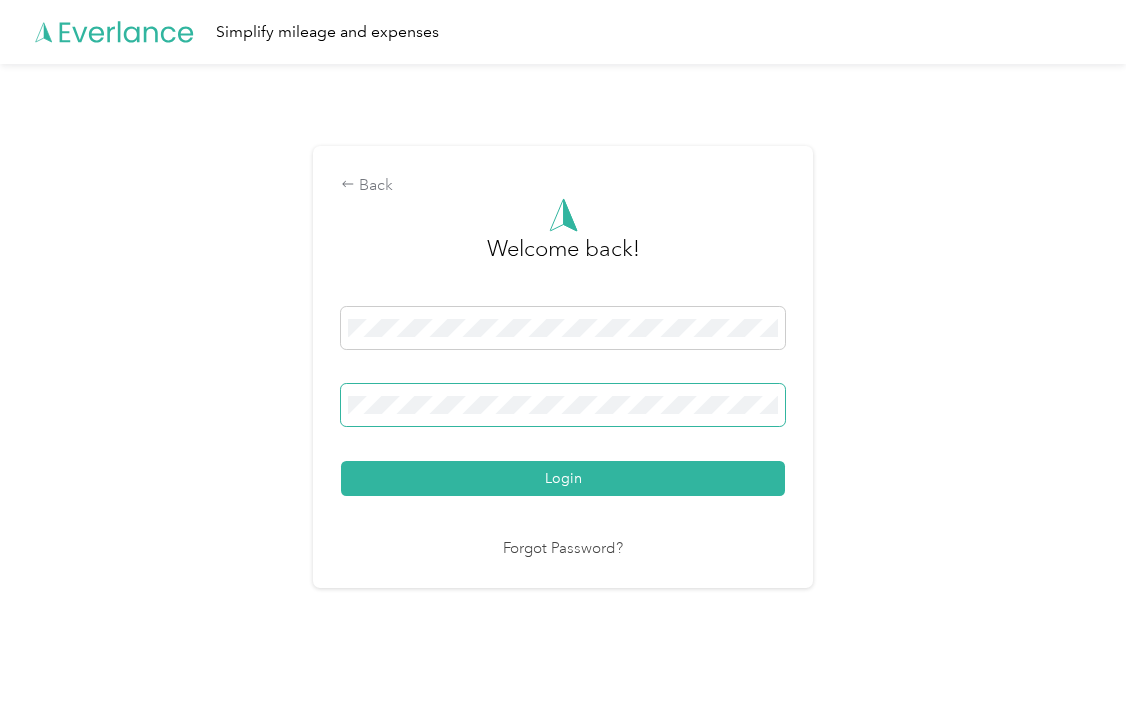 click on "Login" at bounding box center [563, 478] 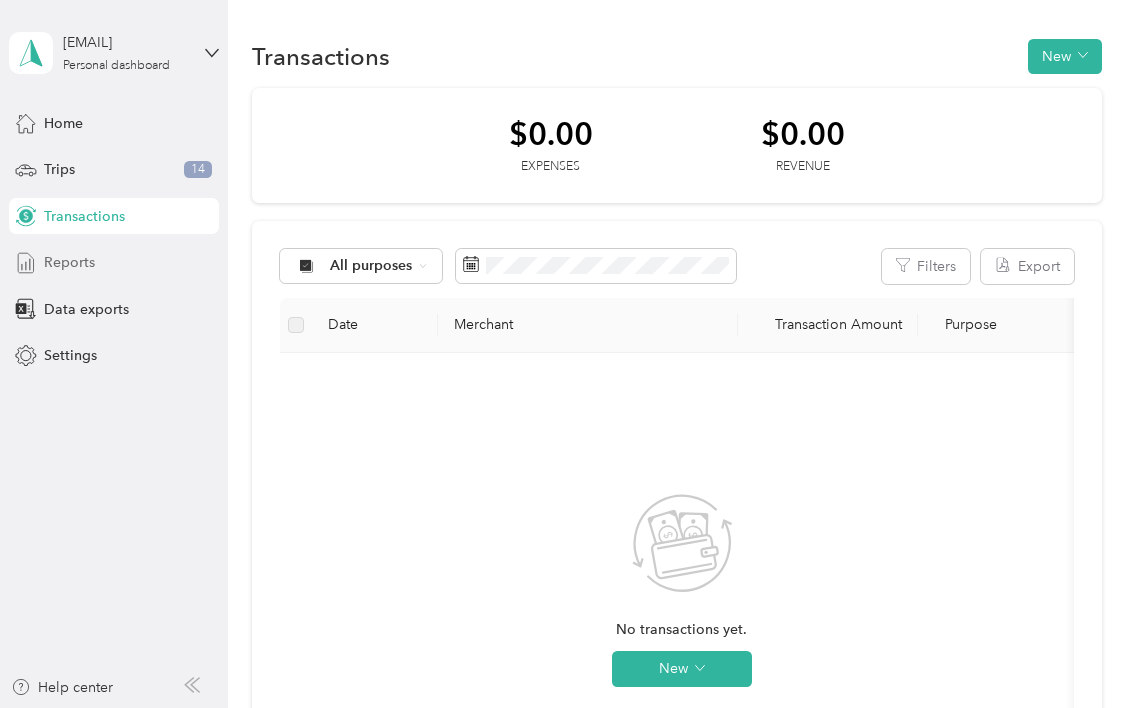 click on "Reports" at bounding box center (69, 262) 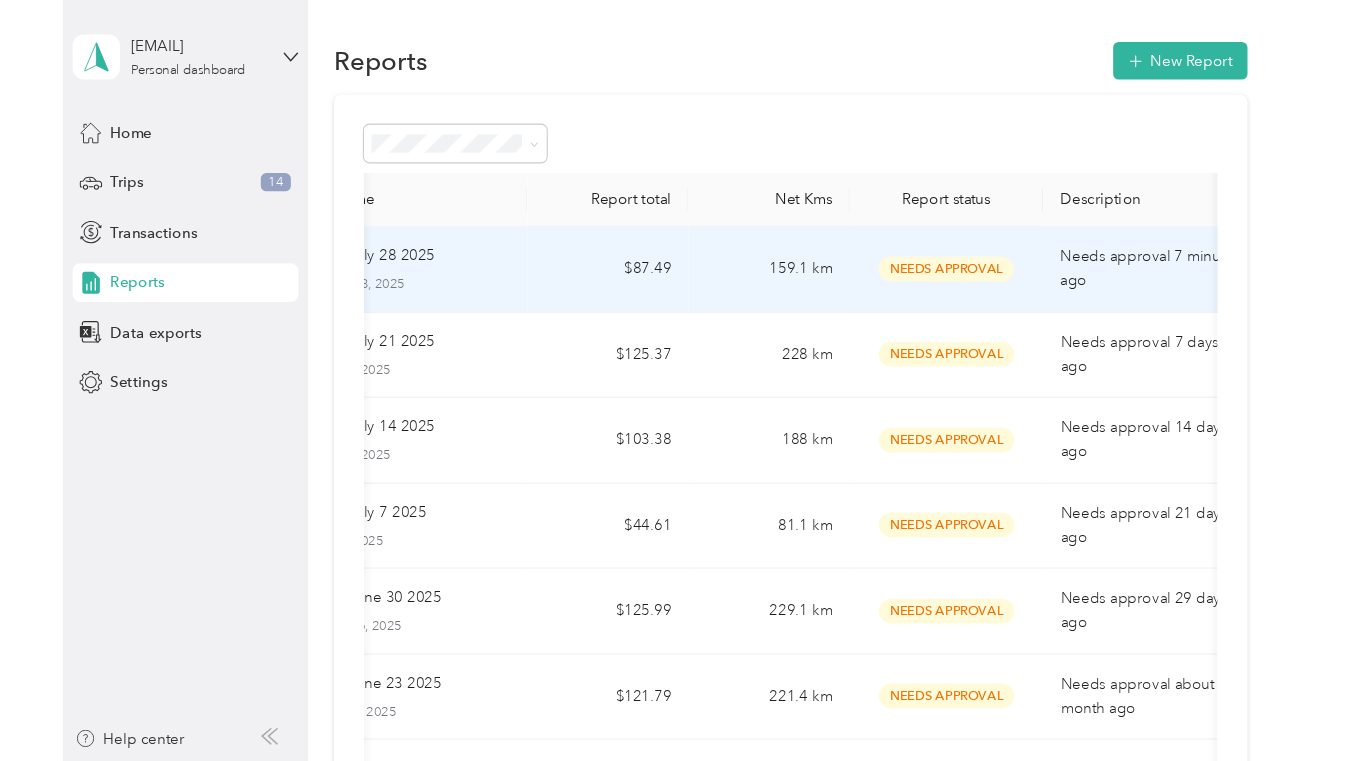 scroll, scrollTop: 0, scrollLeft: 85, axis: horizontal 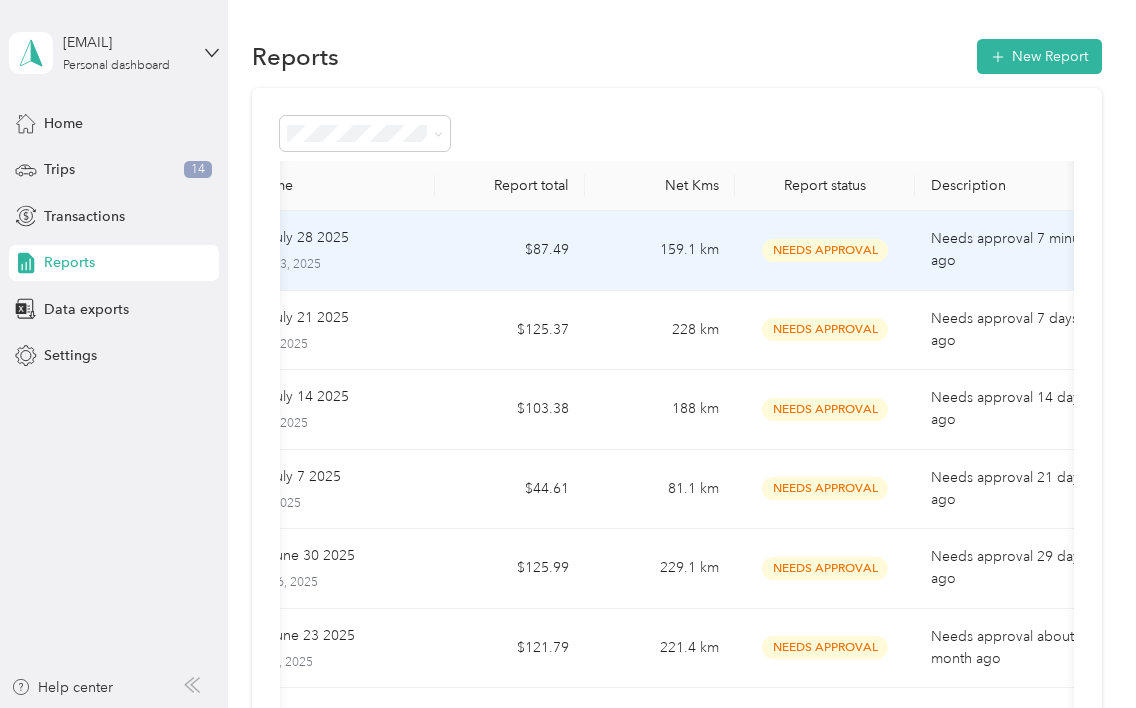 click on "159.1 km" at bounding box center (660, 251) 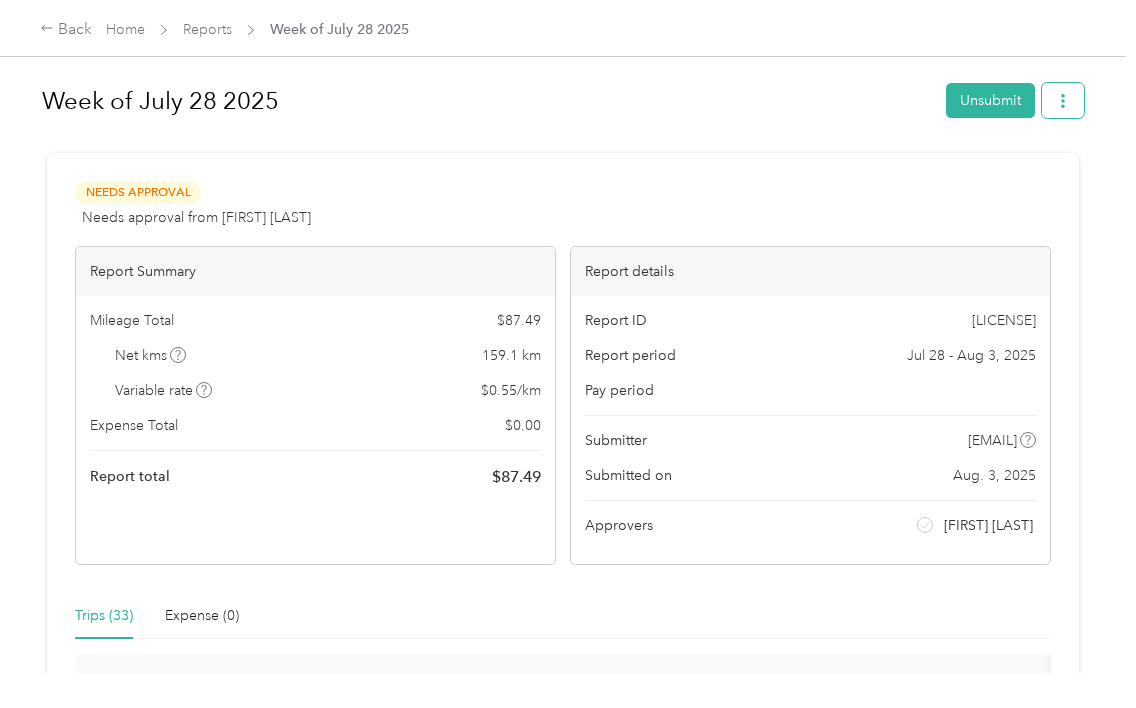 click 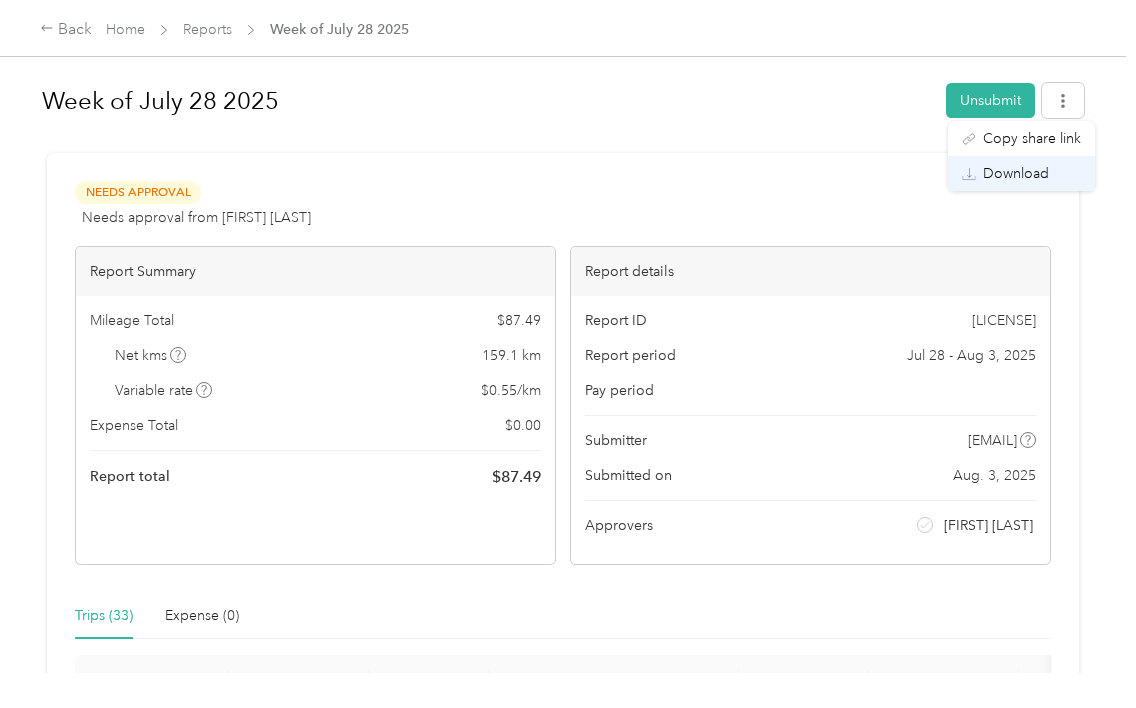 click on "Download" at bounding box center [1016, 173] 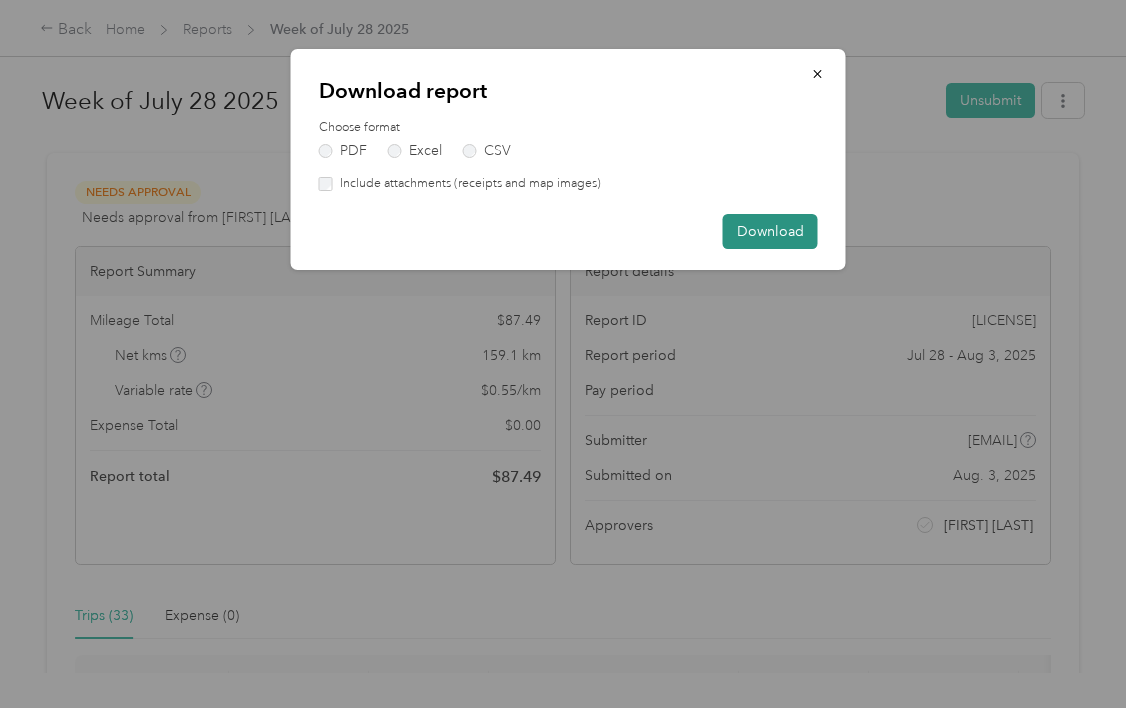 click on "Download" at bounding box center (770, 231) 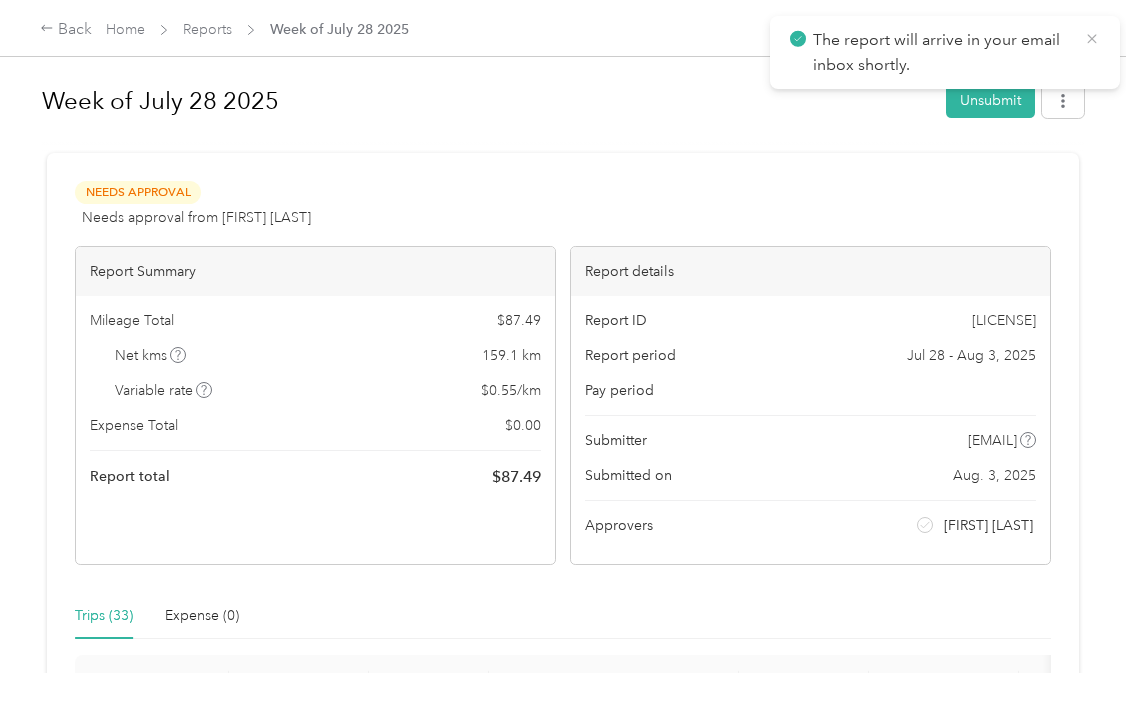 click 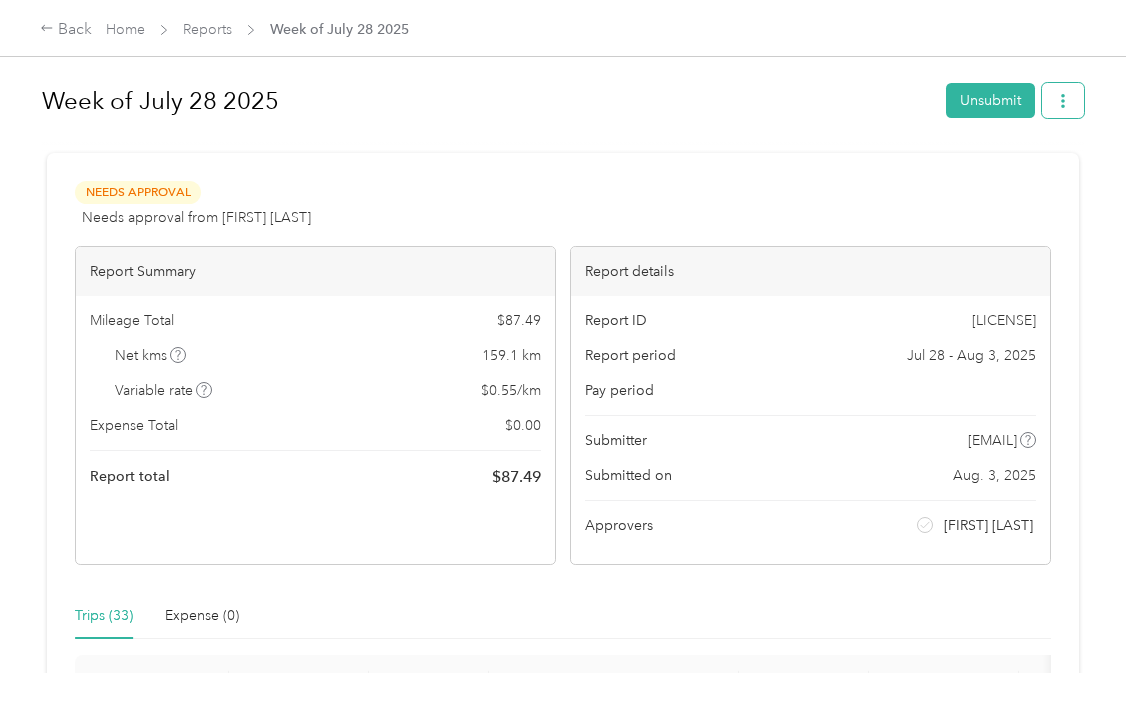 click at bounding box center [1063, 100] 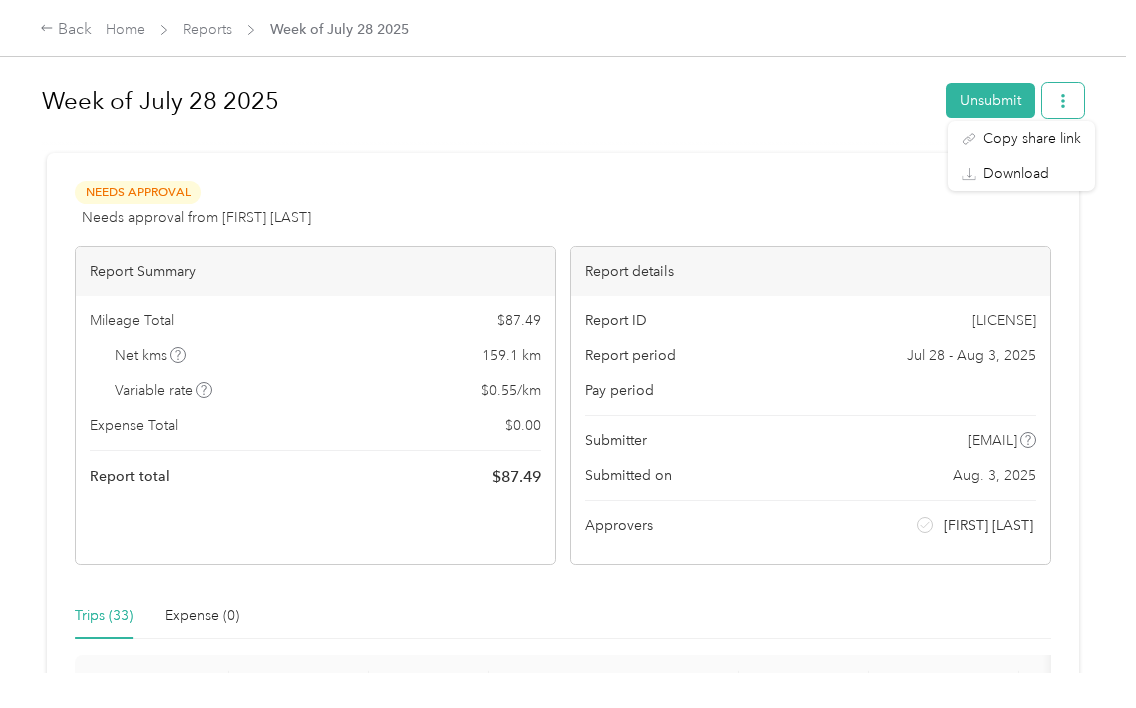 click at bounding box center (1063, 100) 